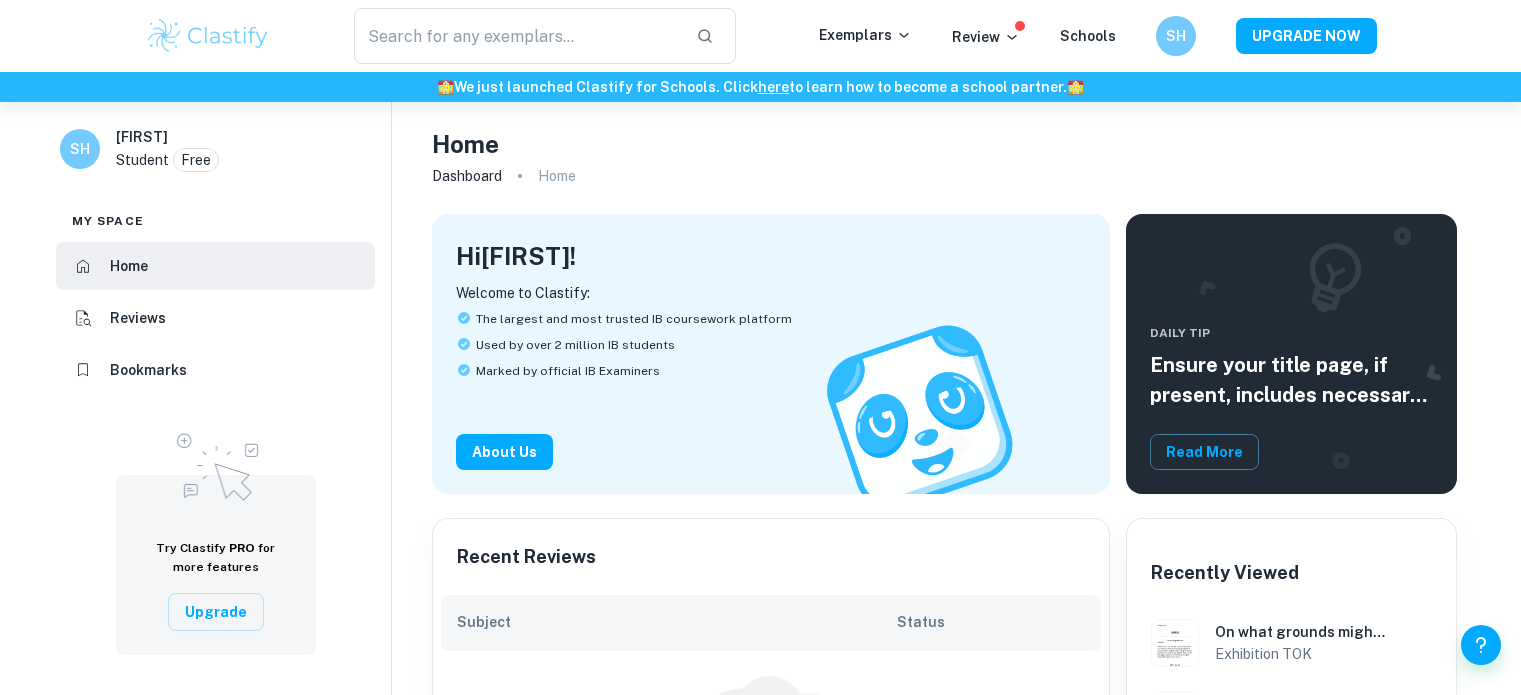 scroll, scrollTop: 0, scrollLeft: 0, axis: both 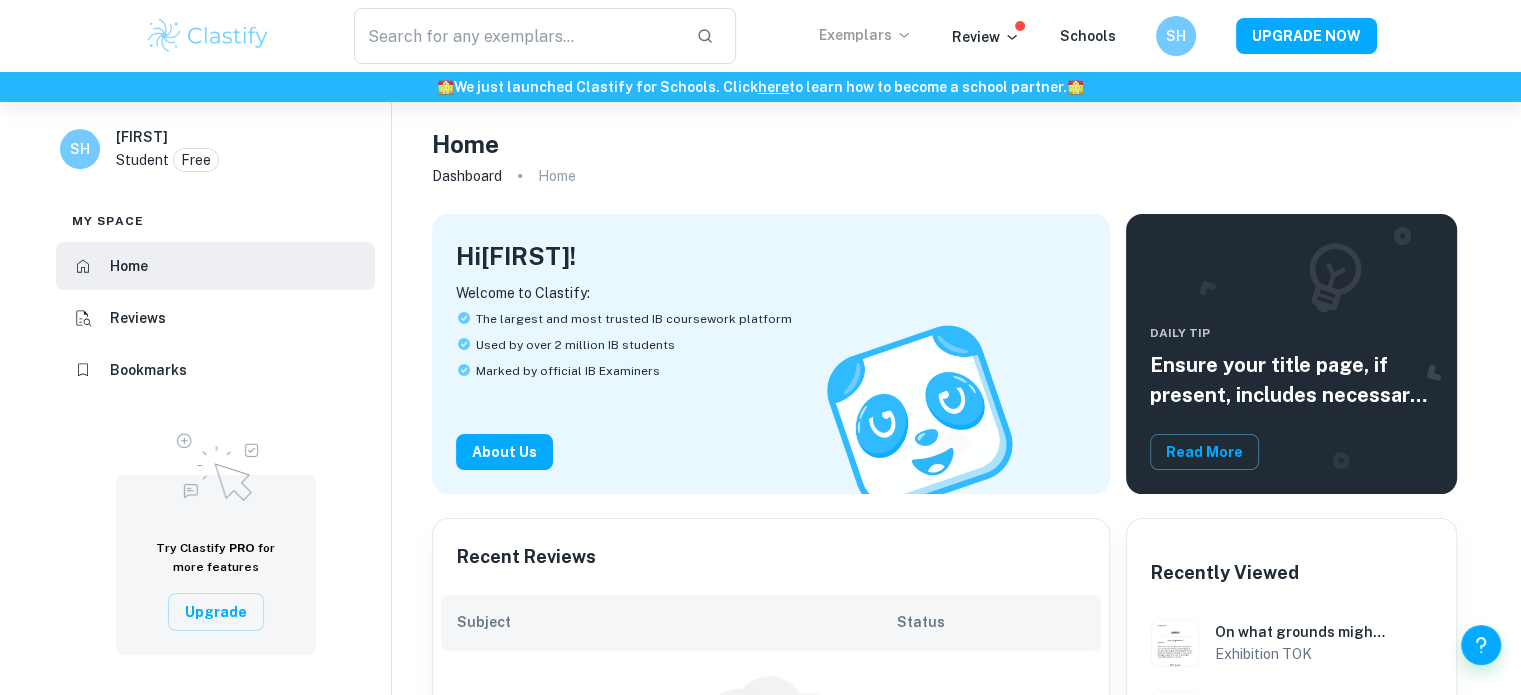 click on "Exemplars" at bounding box center [865, 35] 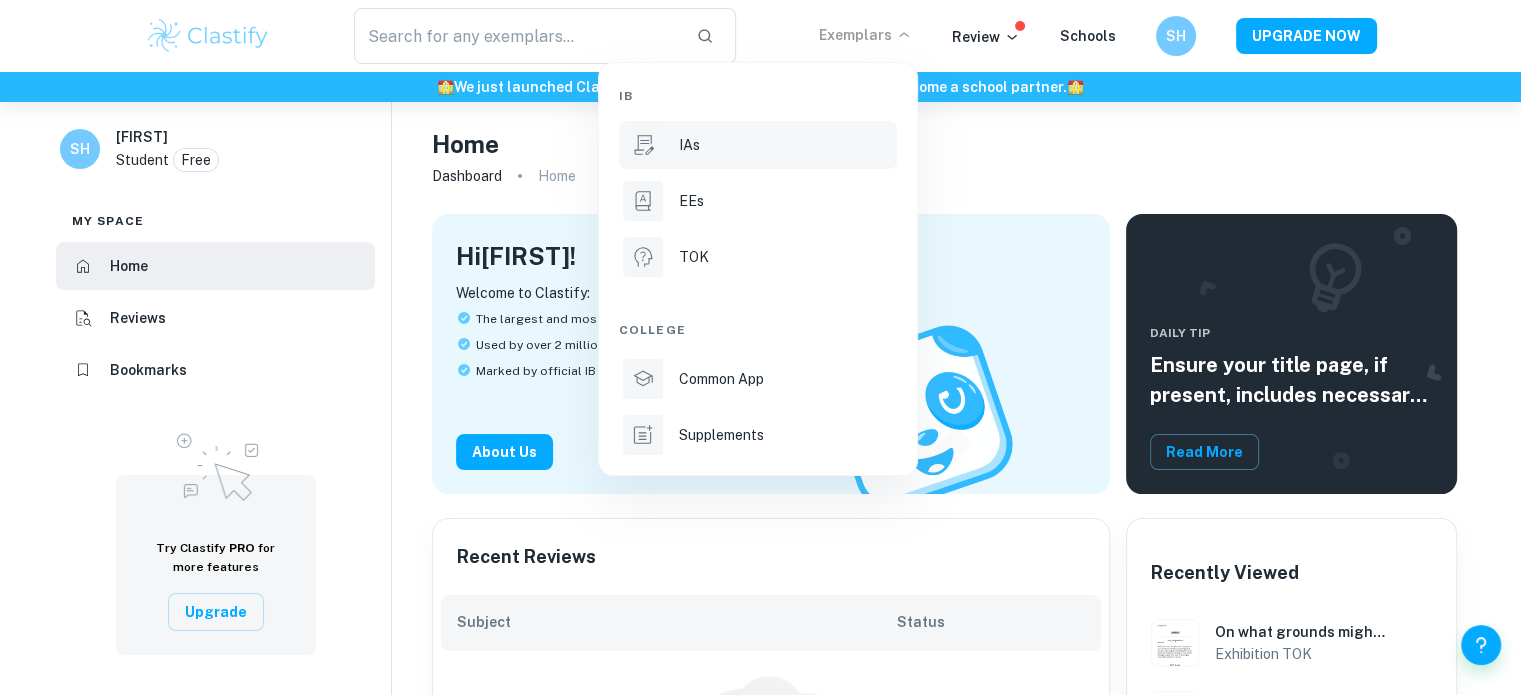click on "IAs" at bounding box center (758, 145) 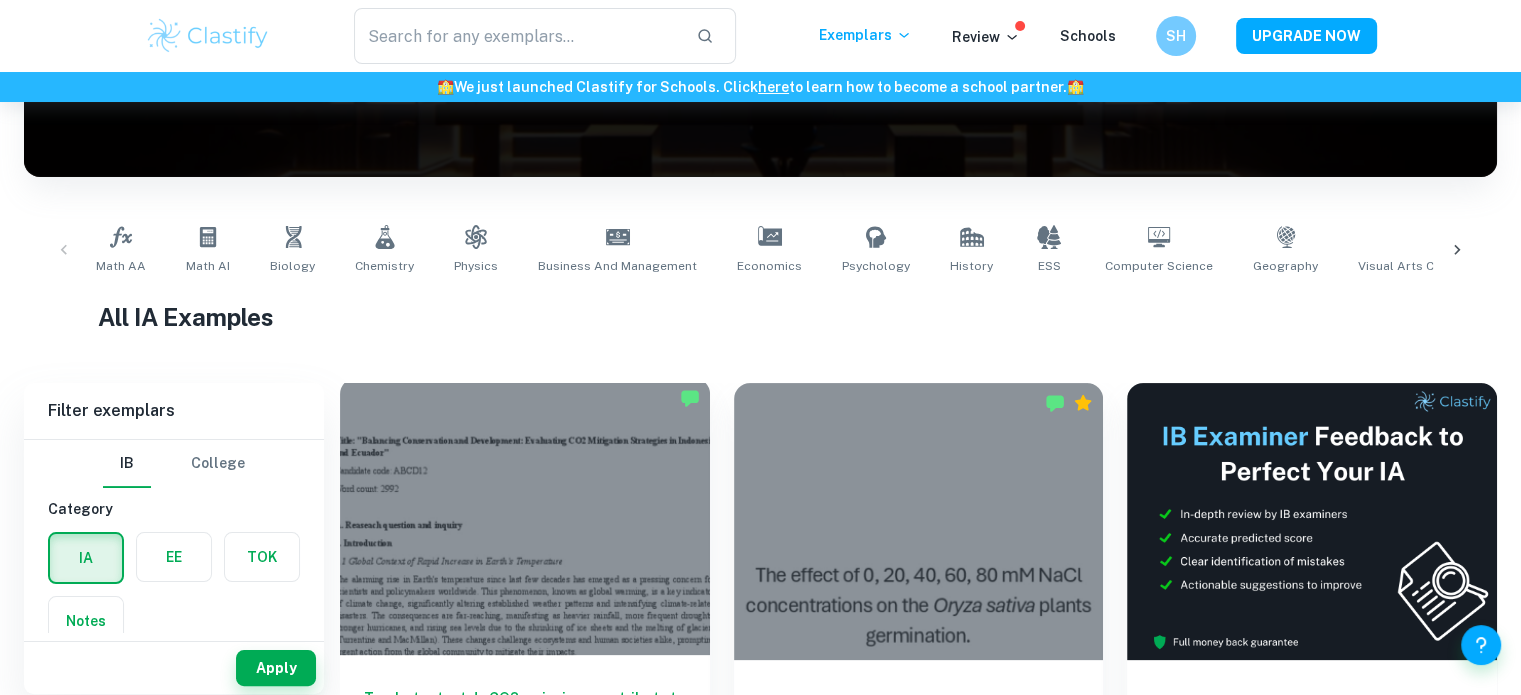 scroll, scrollTop: 300, scrollLeft: 0, axis: vertical 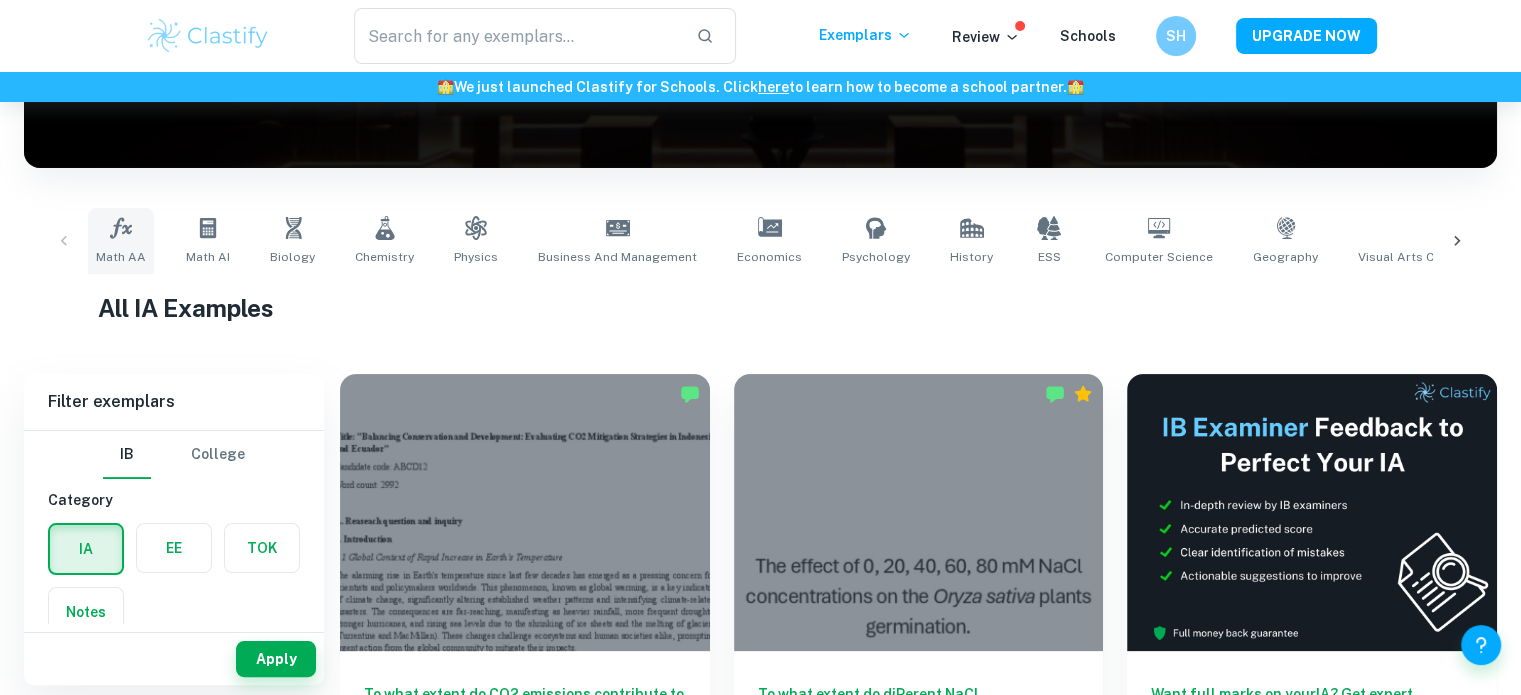 click 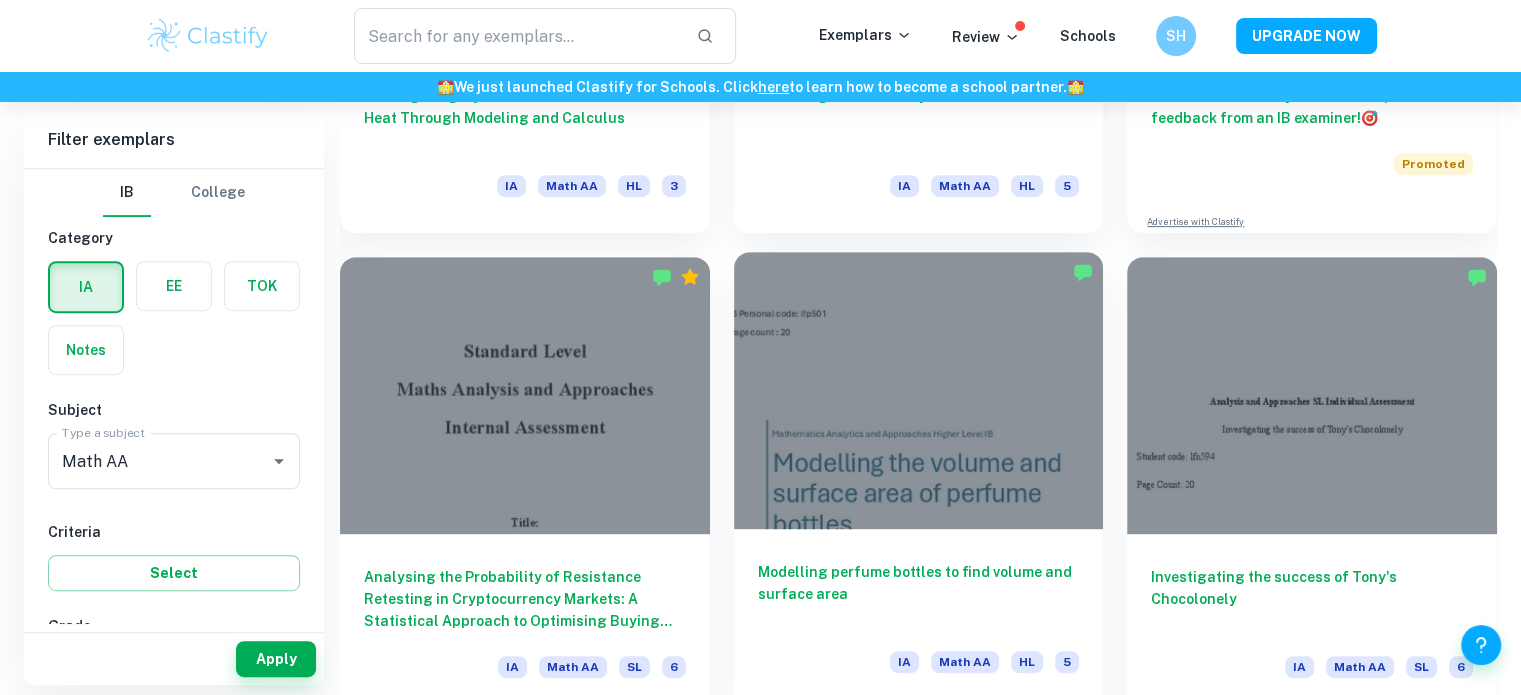 scroll, scrollTop: 900, scrollLeft: 0, axis: vertical 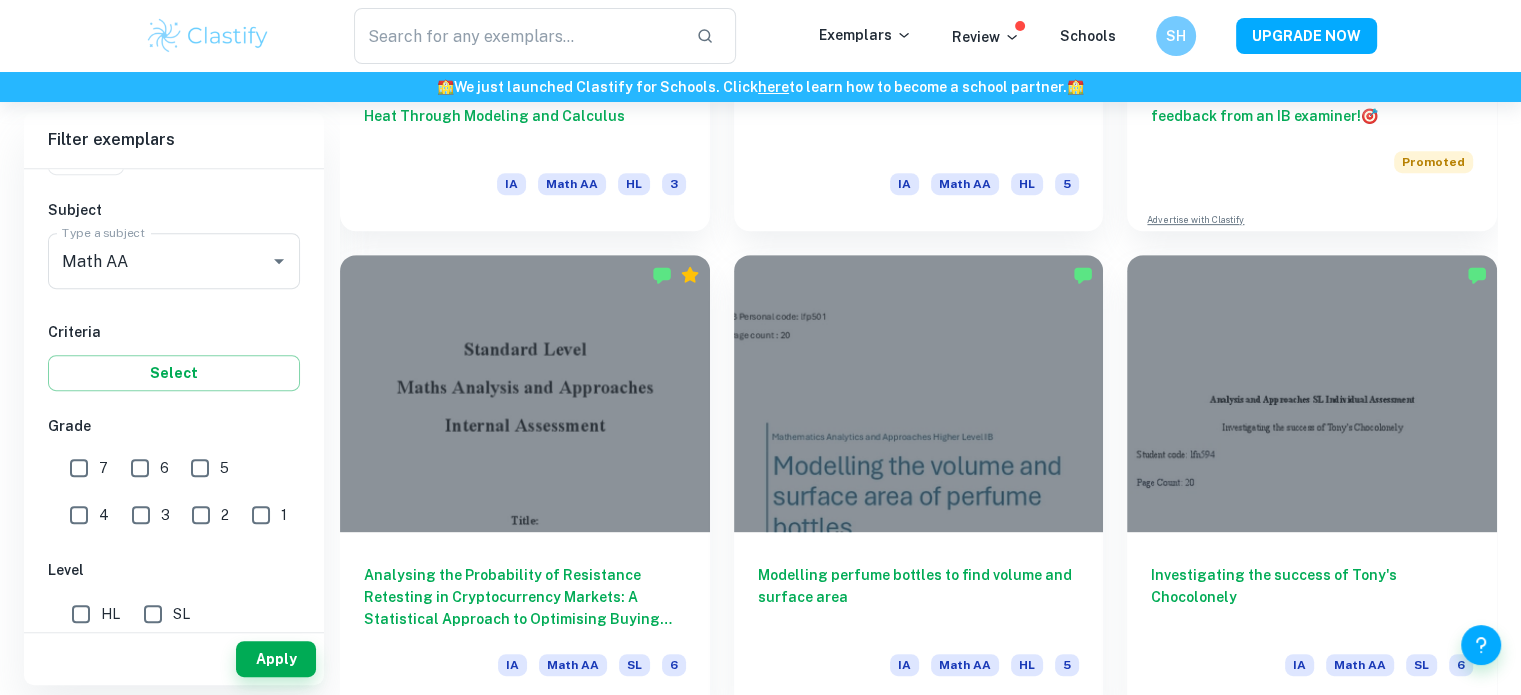 click on "7" at bounding box center [79, 468] 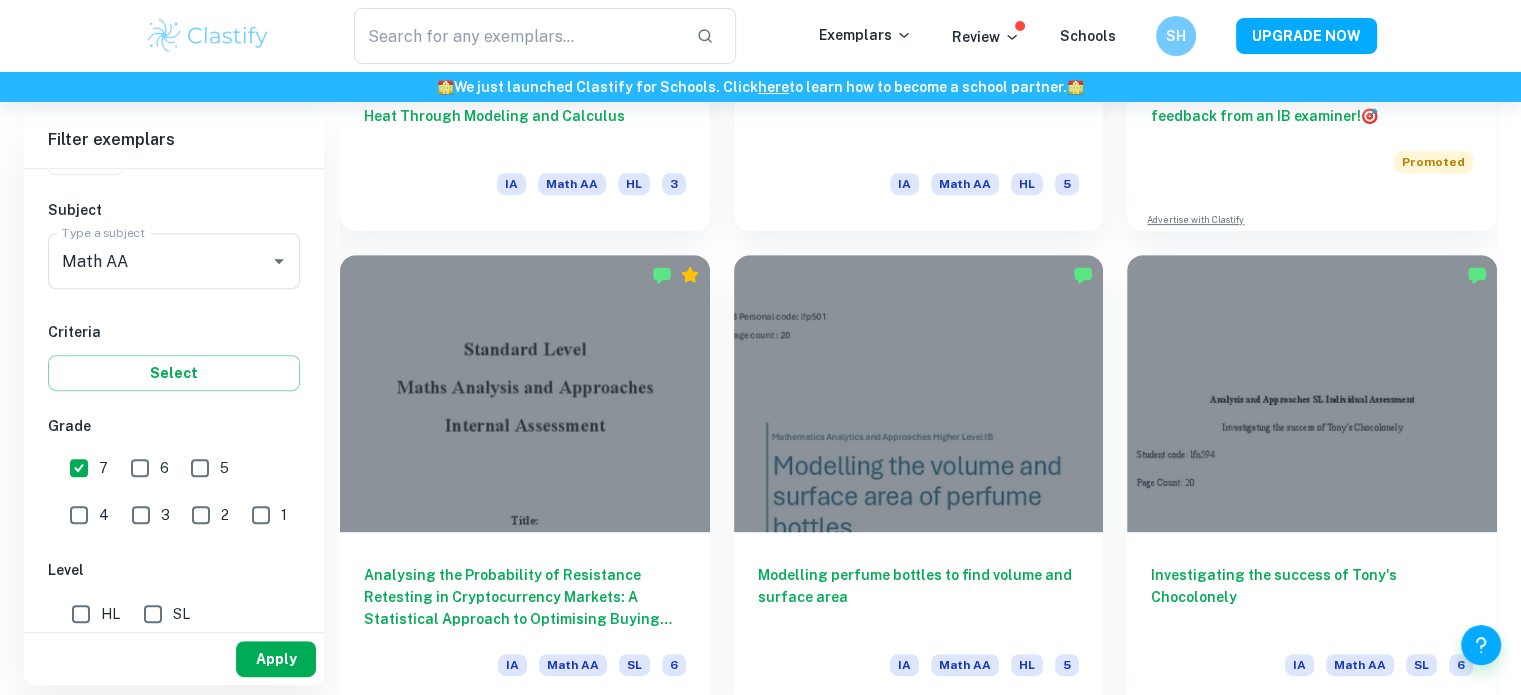 click on "Apply" at bounding box center (276, 659) 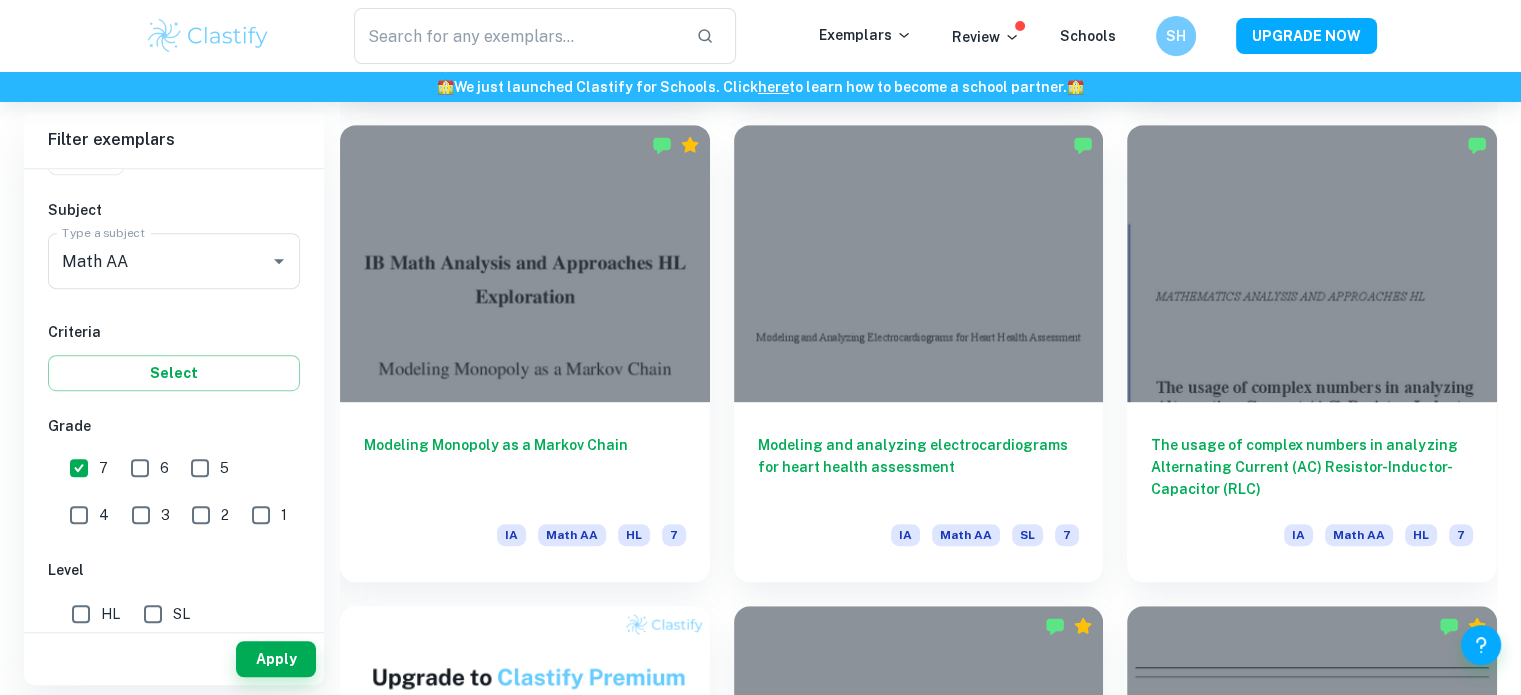 scroll, scrollTop: 1000, scrollLeft: 0, axis: vertical 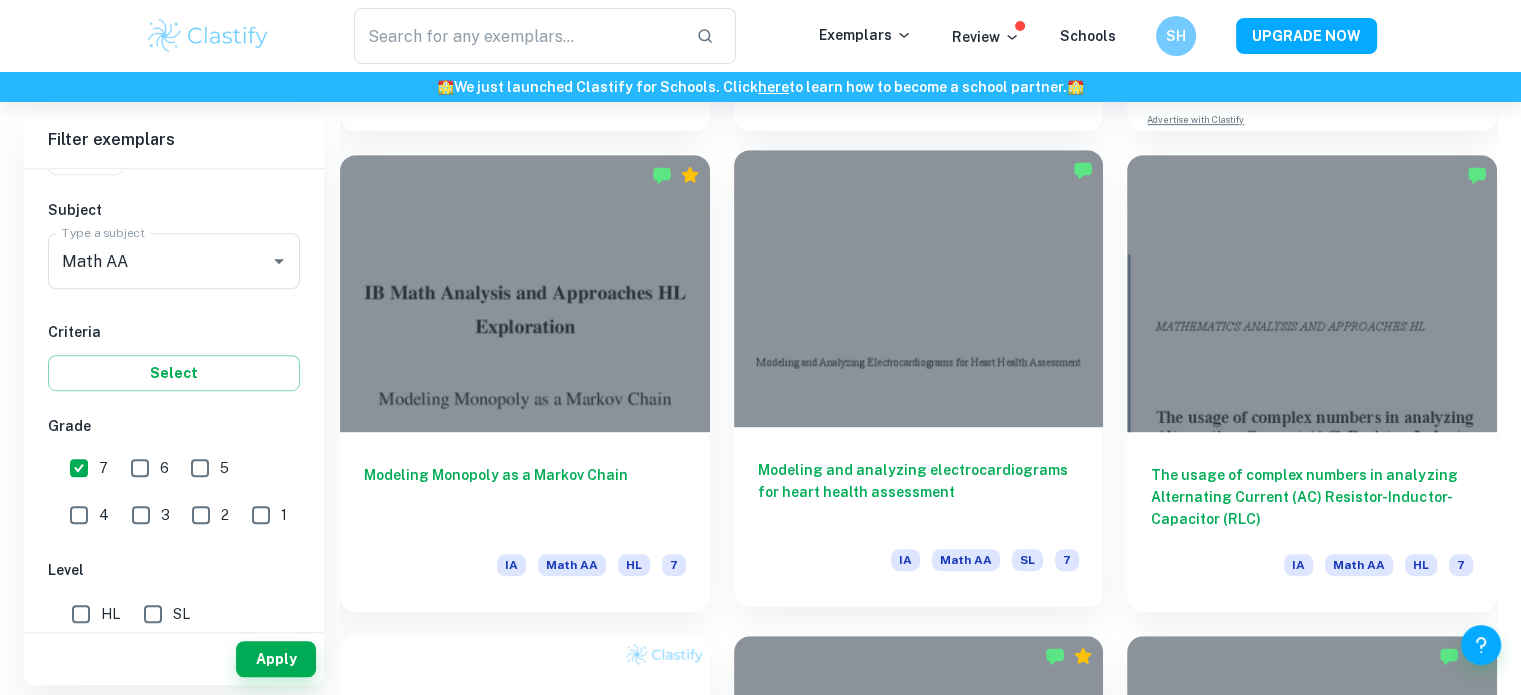 click at bounding box center [919, 288] 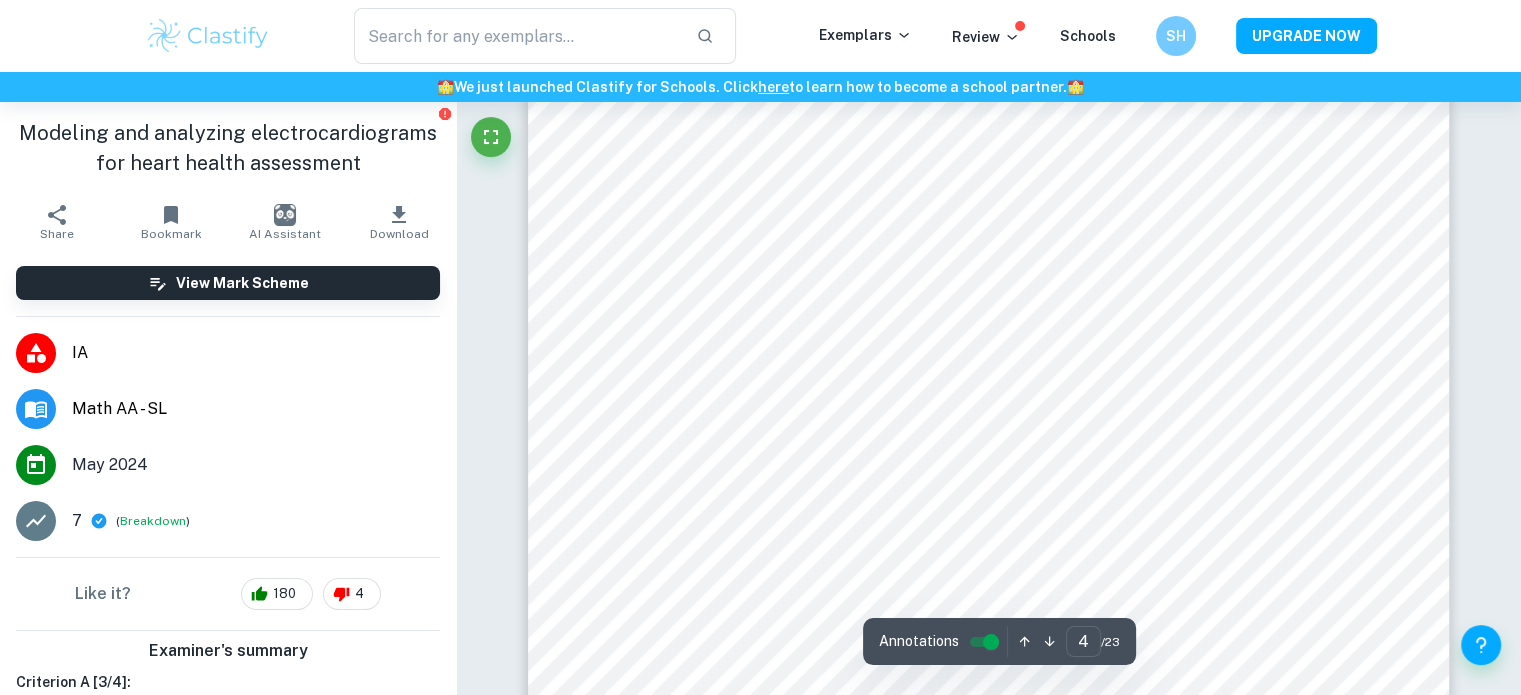 scroll, scrollTop: 4600, scrollLeft: 0, axis: vertical 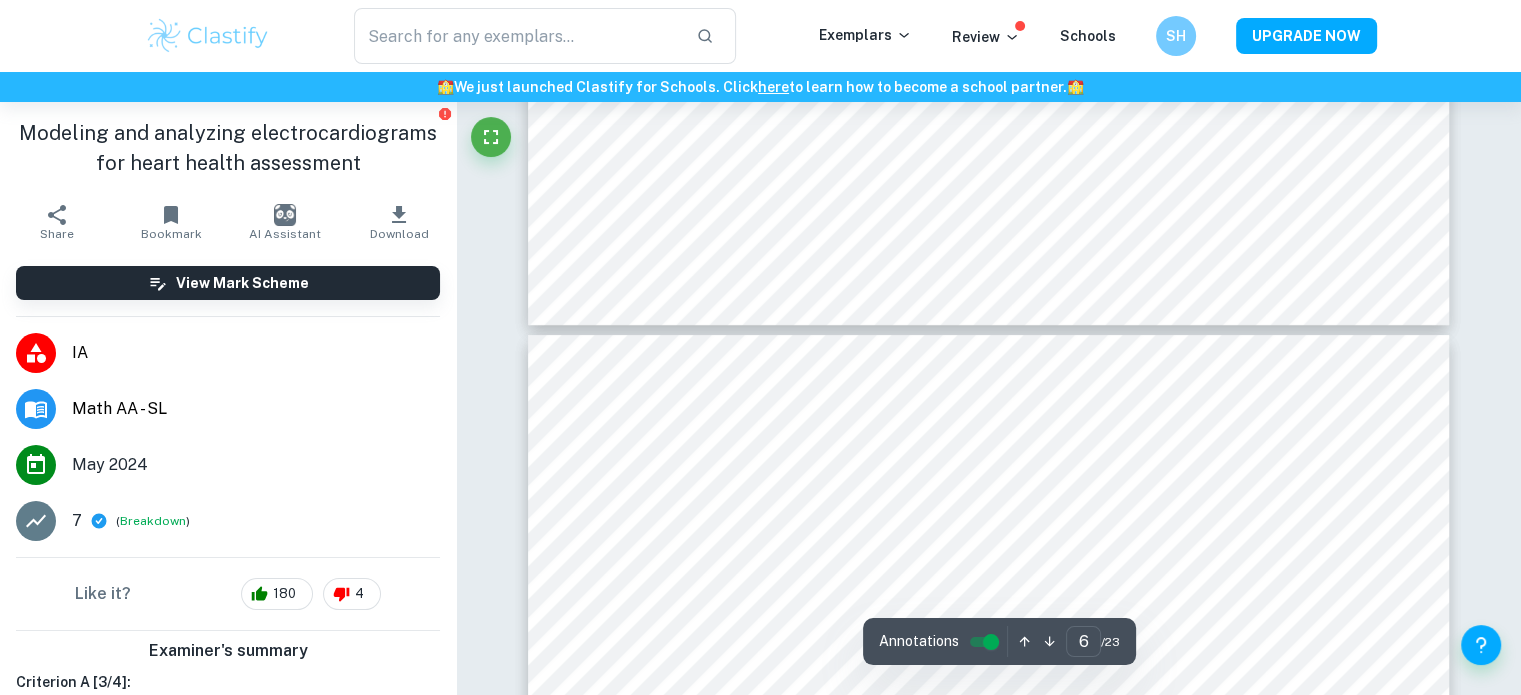 type on "7" 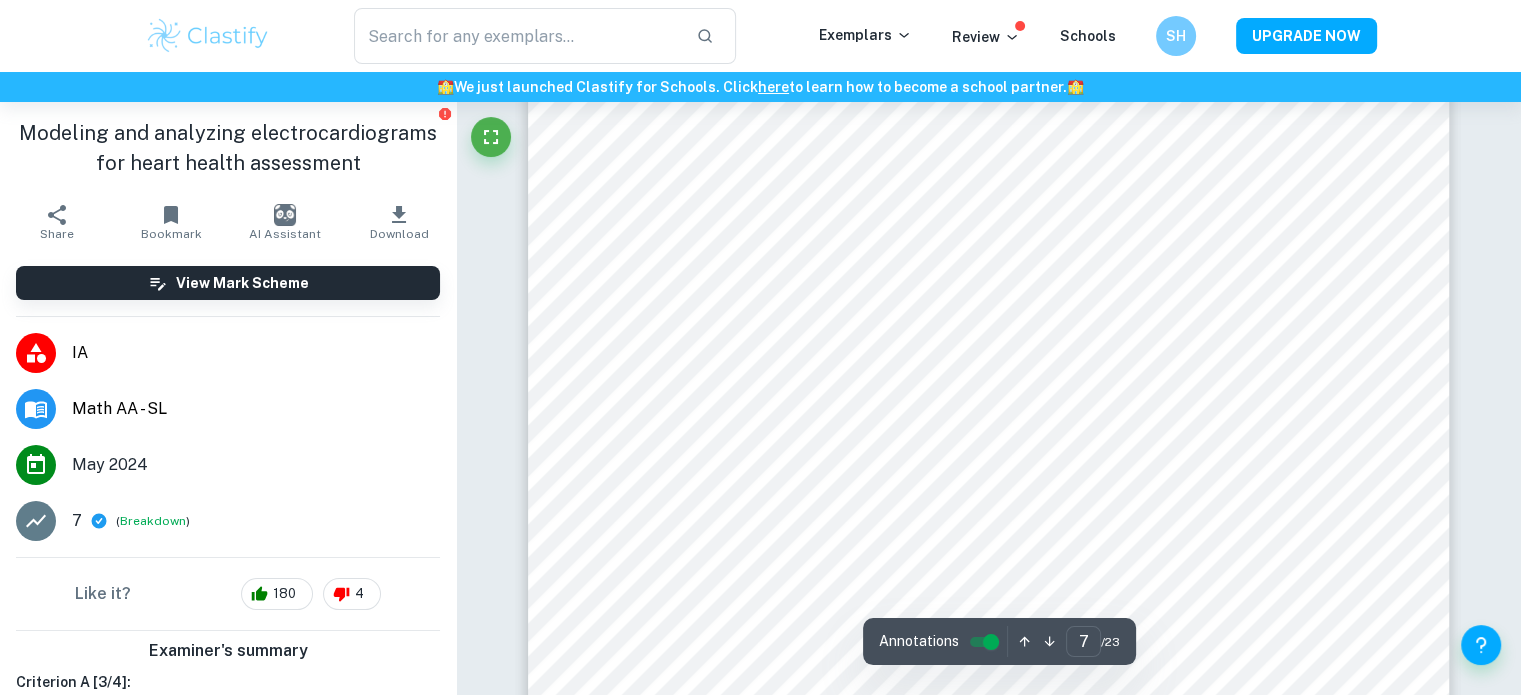 scroll, scrollTop: 8500, scrollLeft: 0, axis: vertical 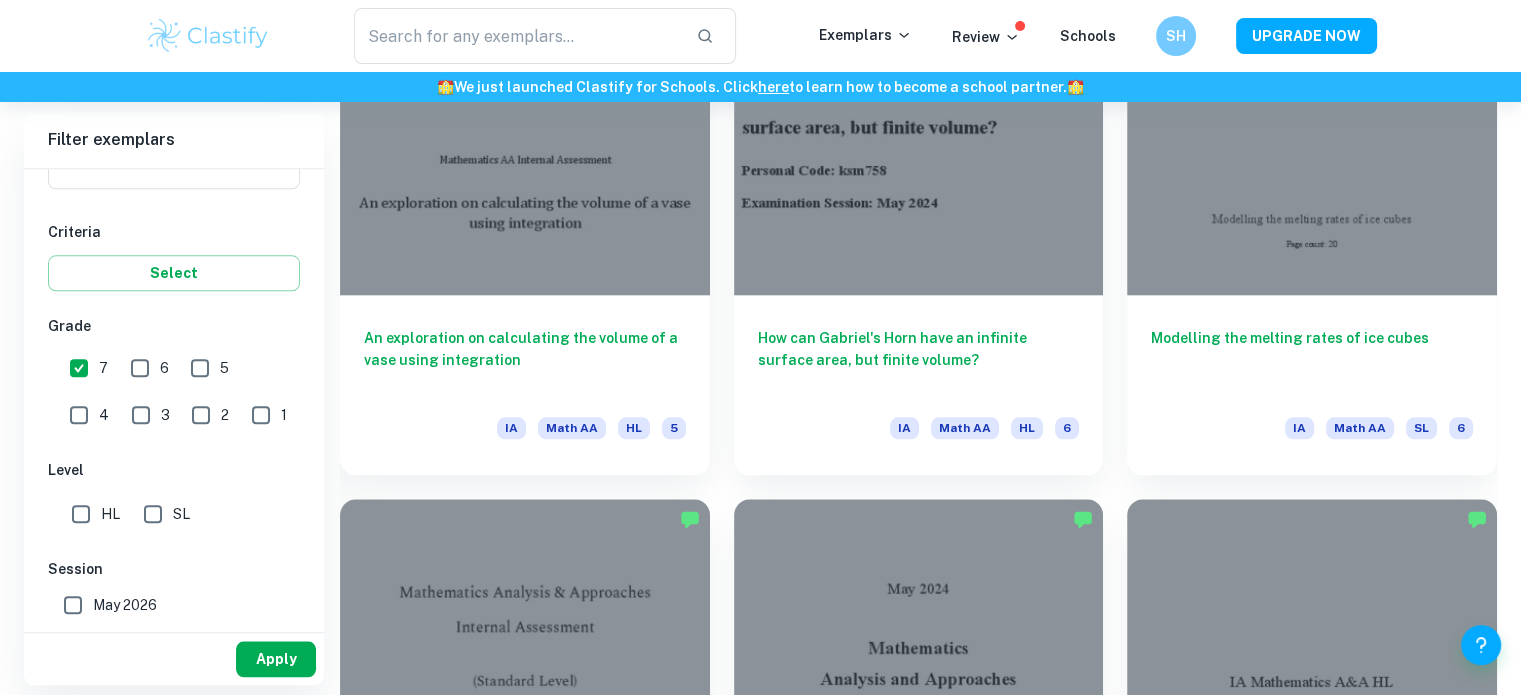 click on "Apply" at bounding box center [276, 659] 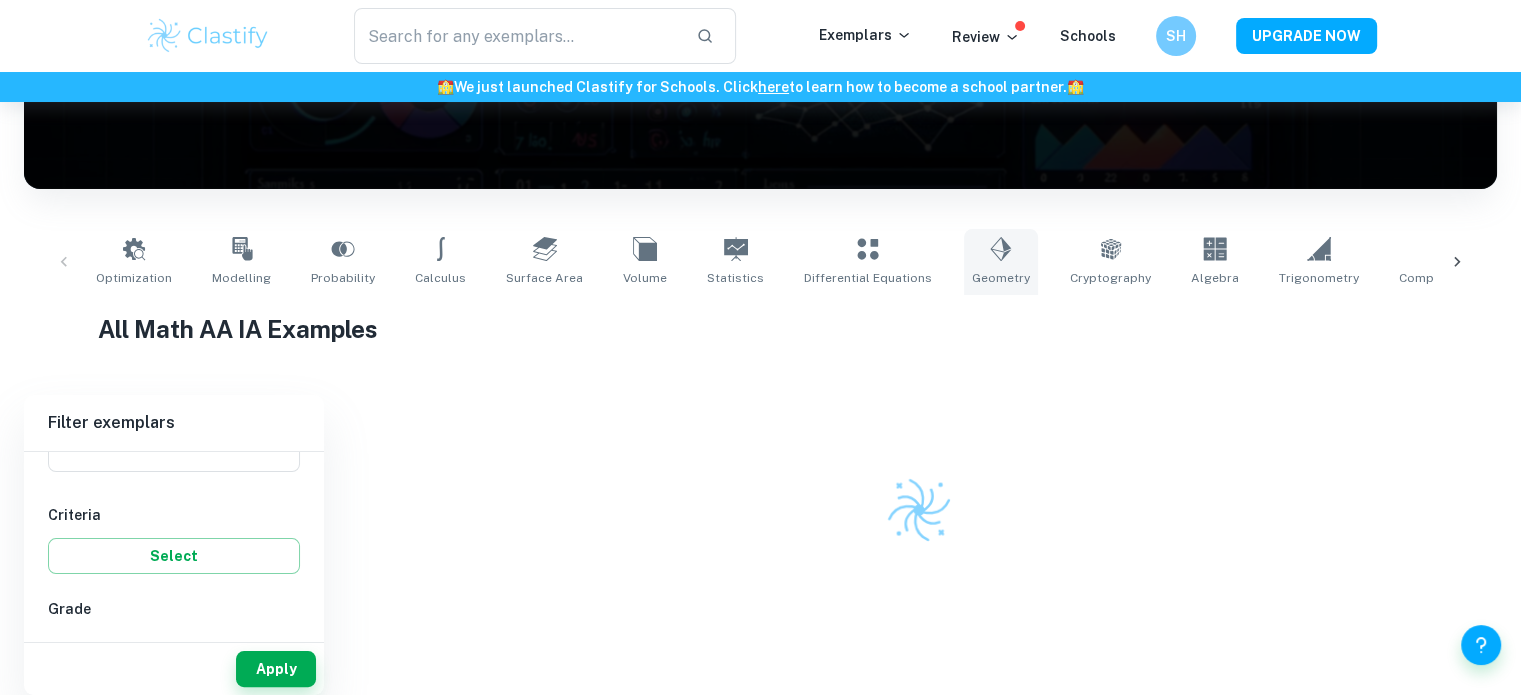 scroll, scrollTop: 279, scrollLeft: 0, axis: vertical 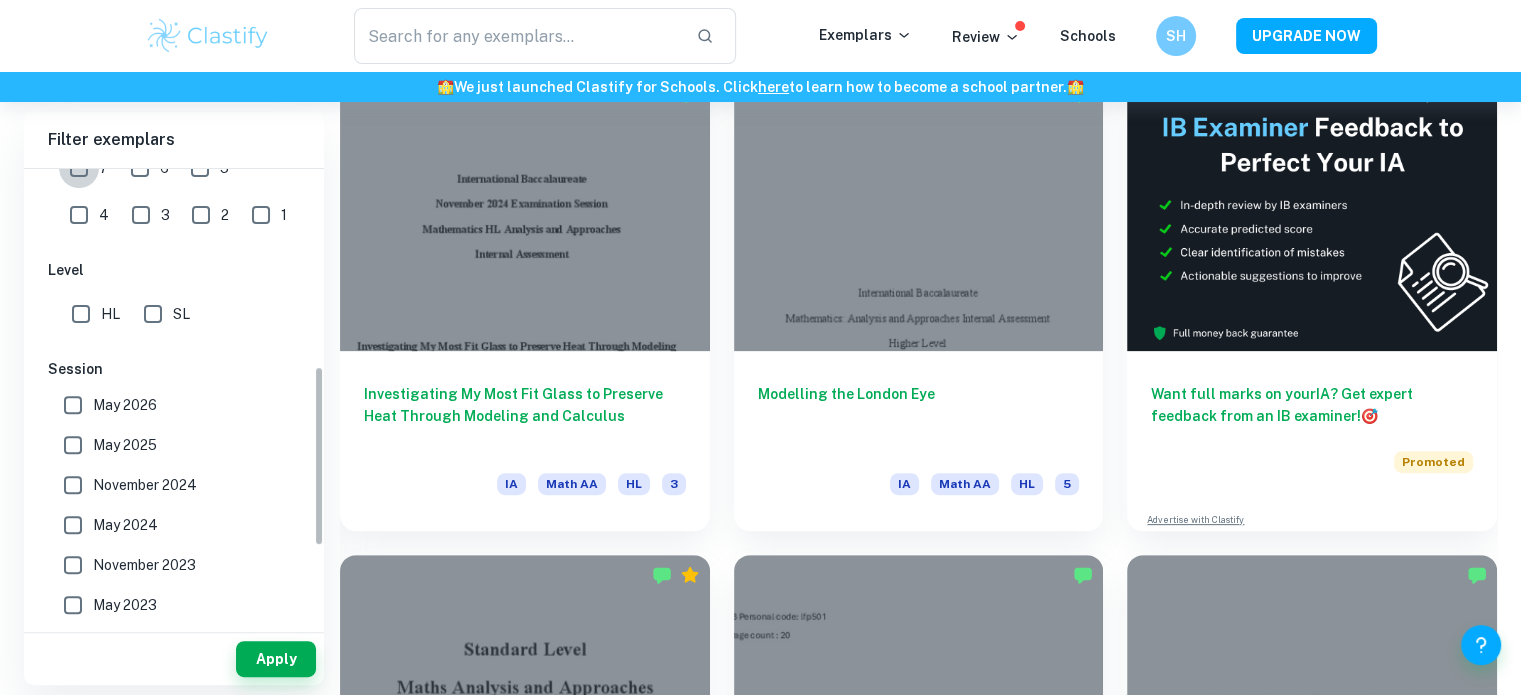 click on "7" at bounding box center [79, 168] 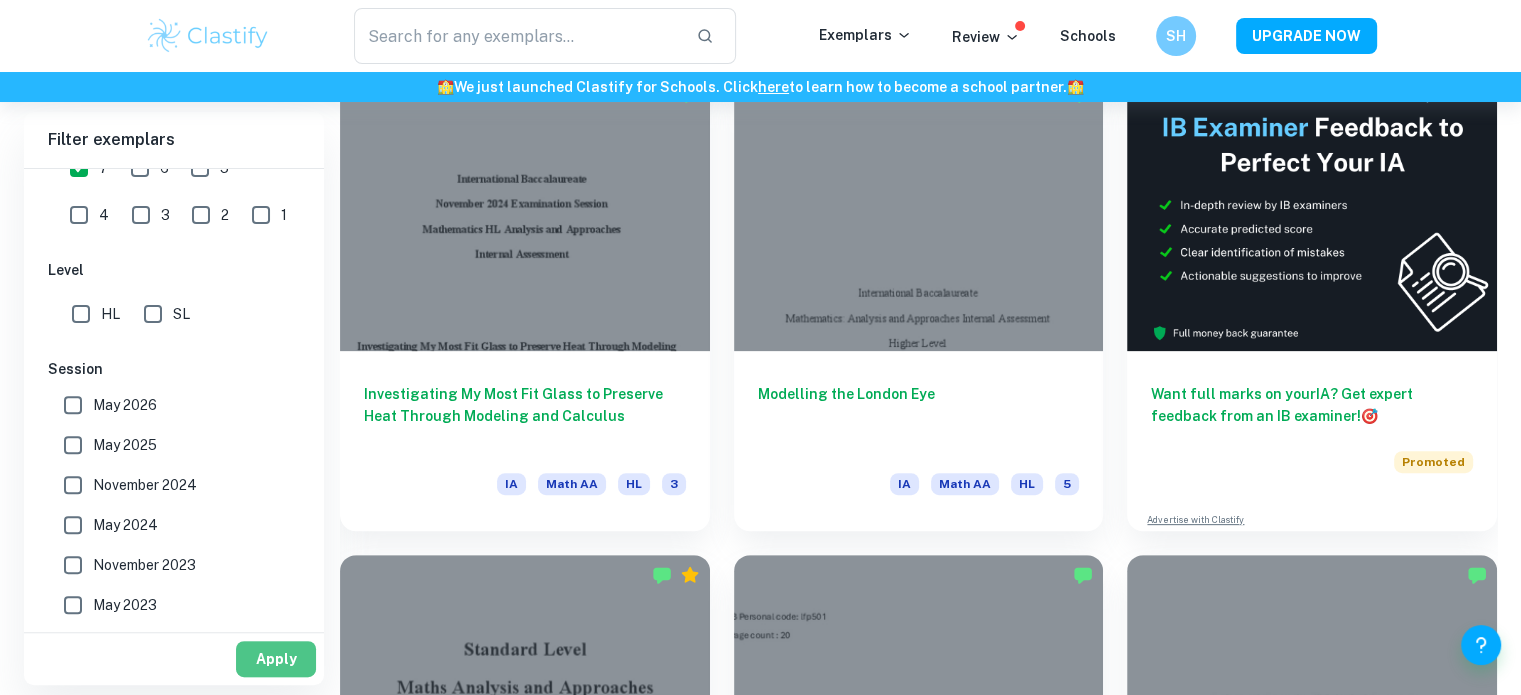 click on "Apply" at bounding box center [276, 659] 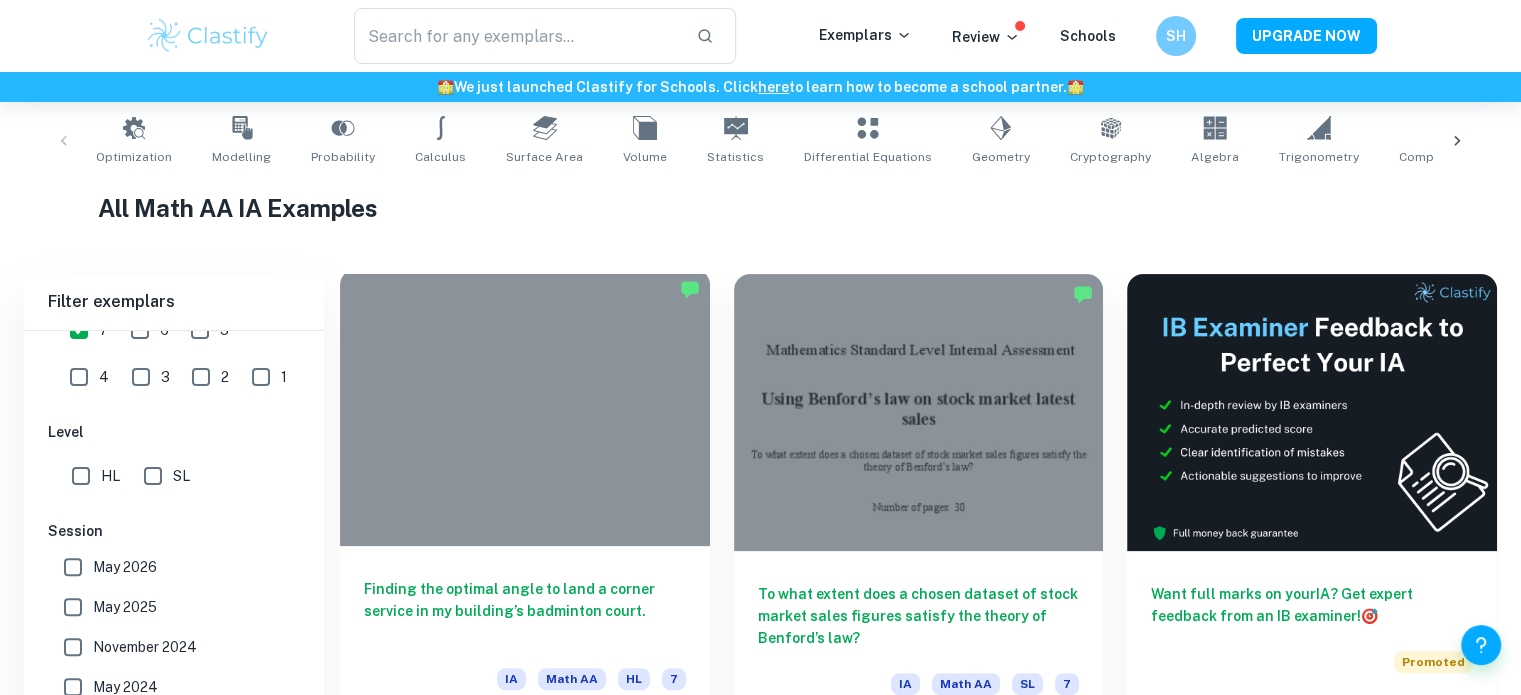 scroll, scrollTop: 600, scrollLeft: 0, axis: vertical 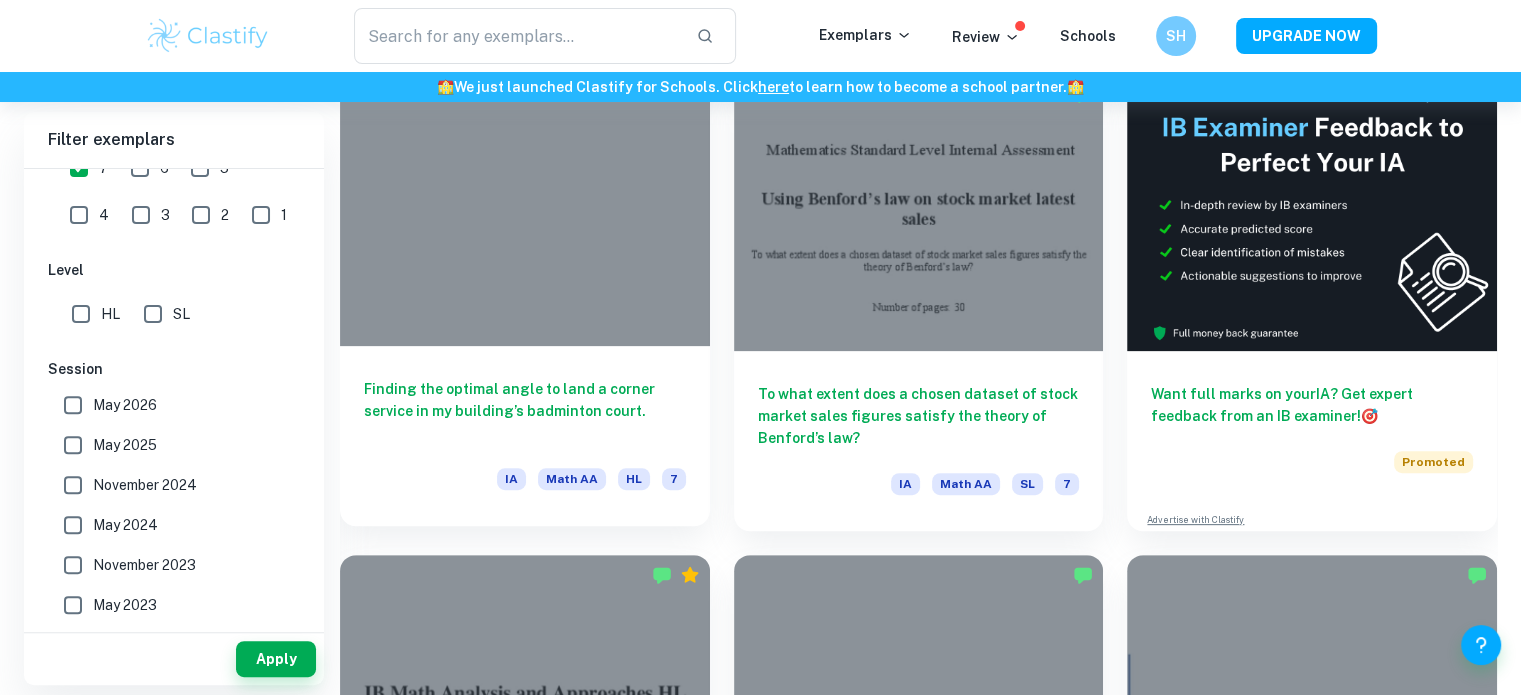 click on "Finding the optimal angle to land a corner service in my building’s badminton court. IA Math AA HL 7" at bounding box center (525, 436) 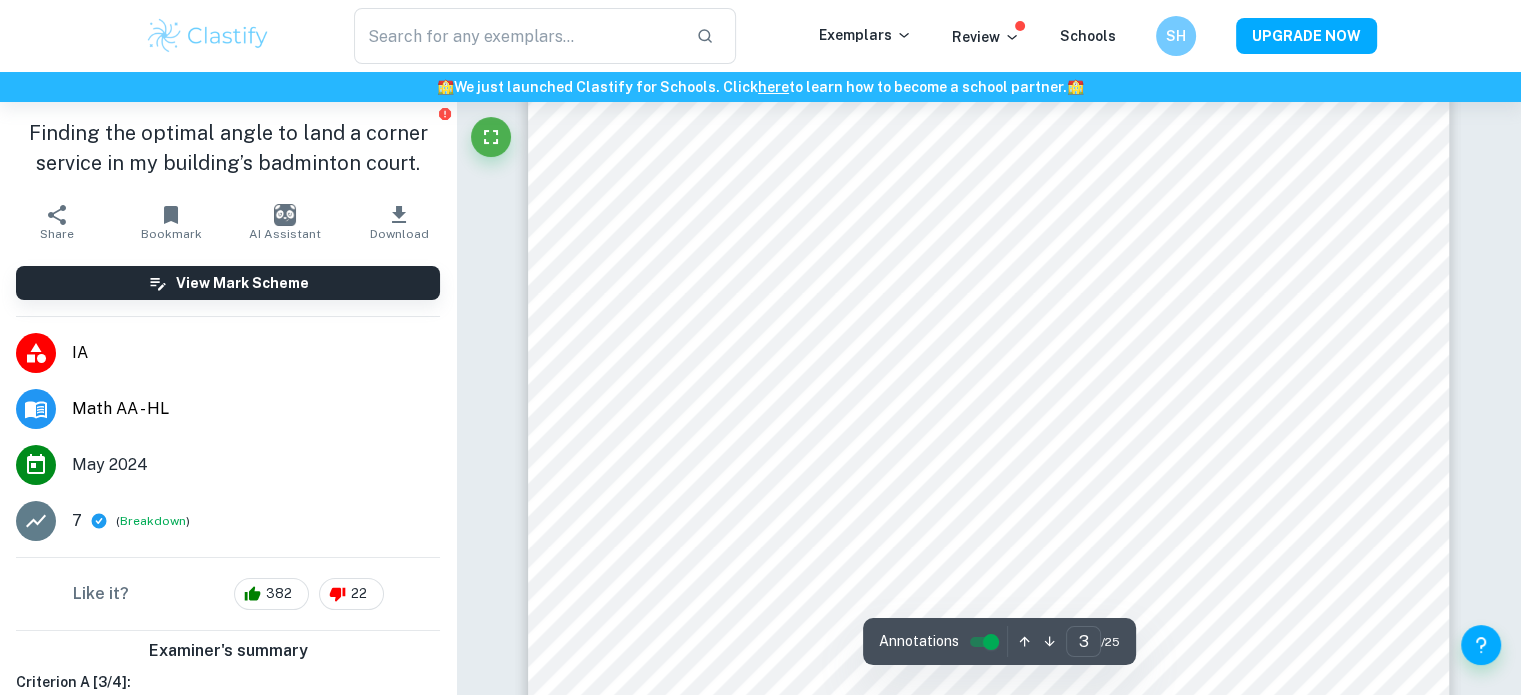 scroll, scrollTop: 3040, scrollLeft: 0, axis: vertical 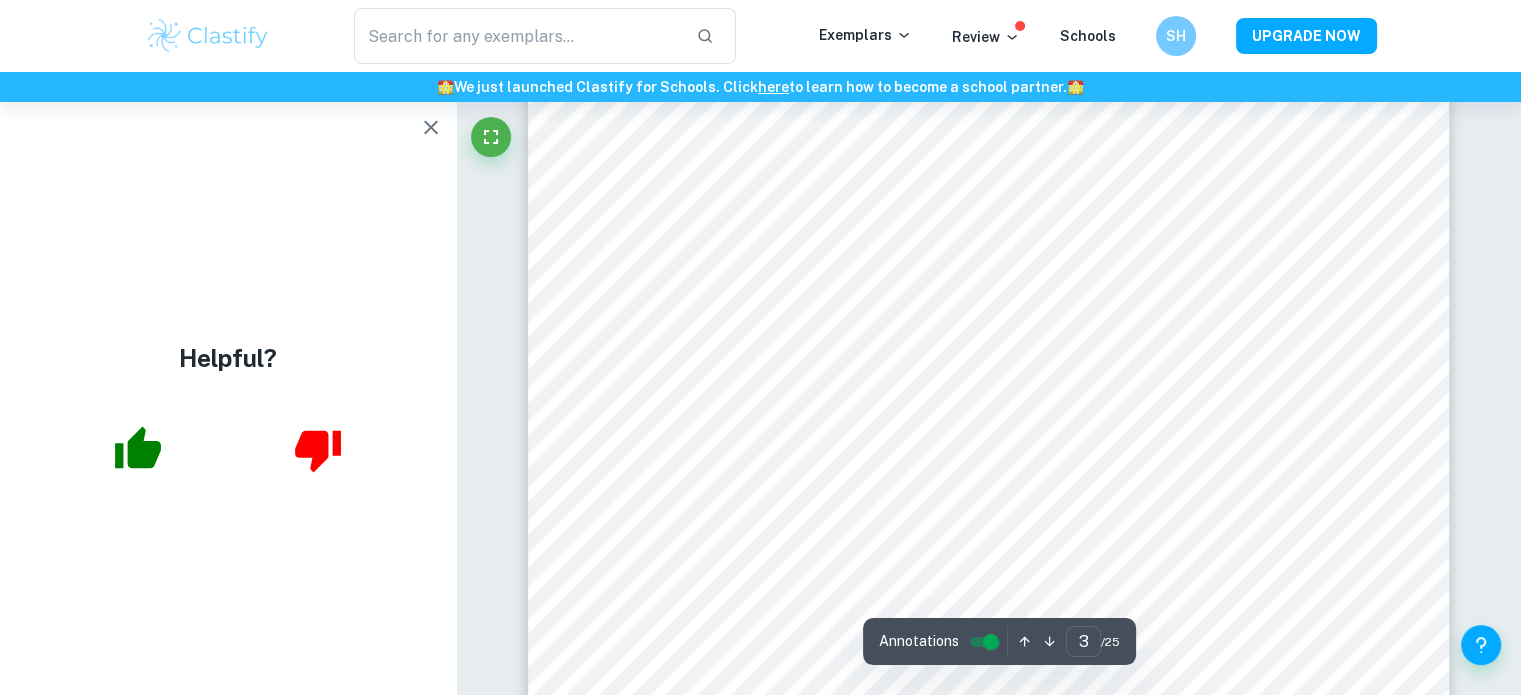 click 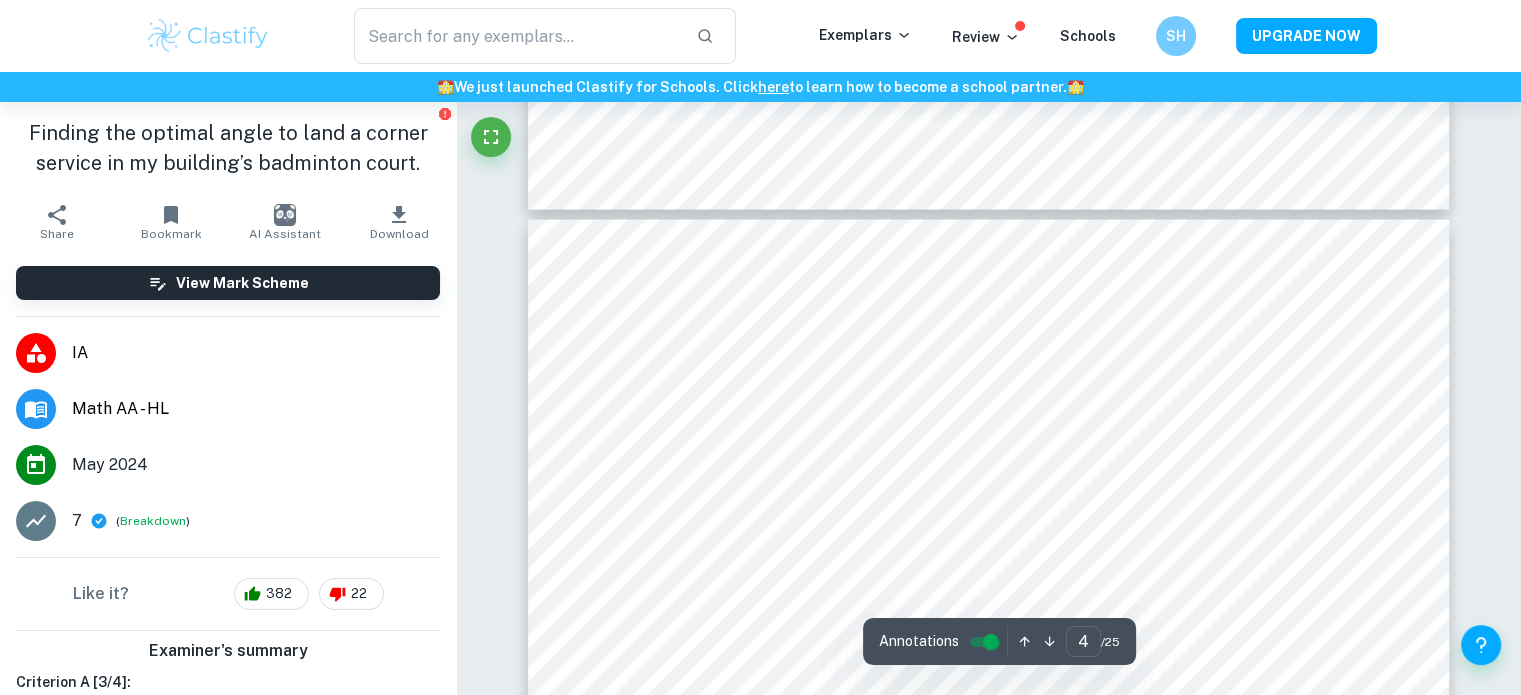 scroll, scrollTop: 4240, scrollLeft: 0, axis: vertical 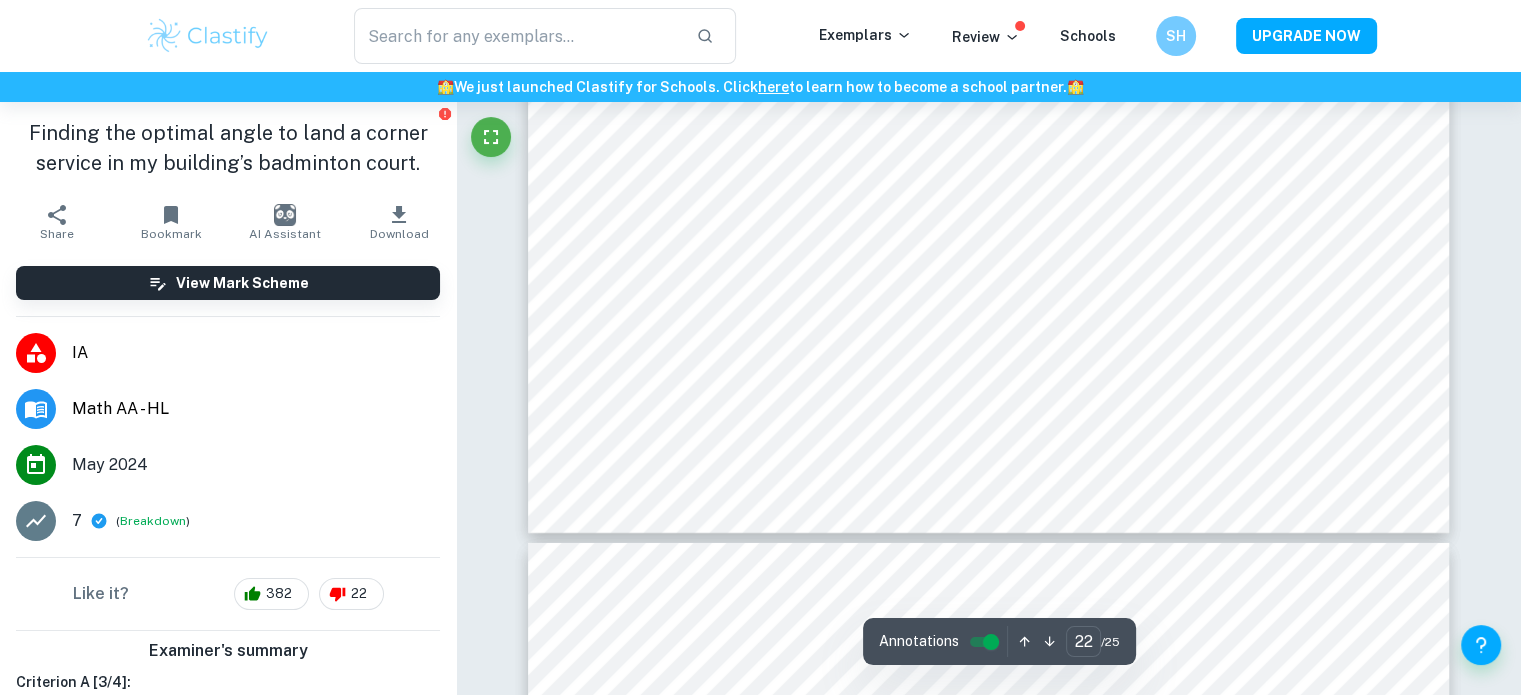 type on "1" 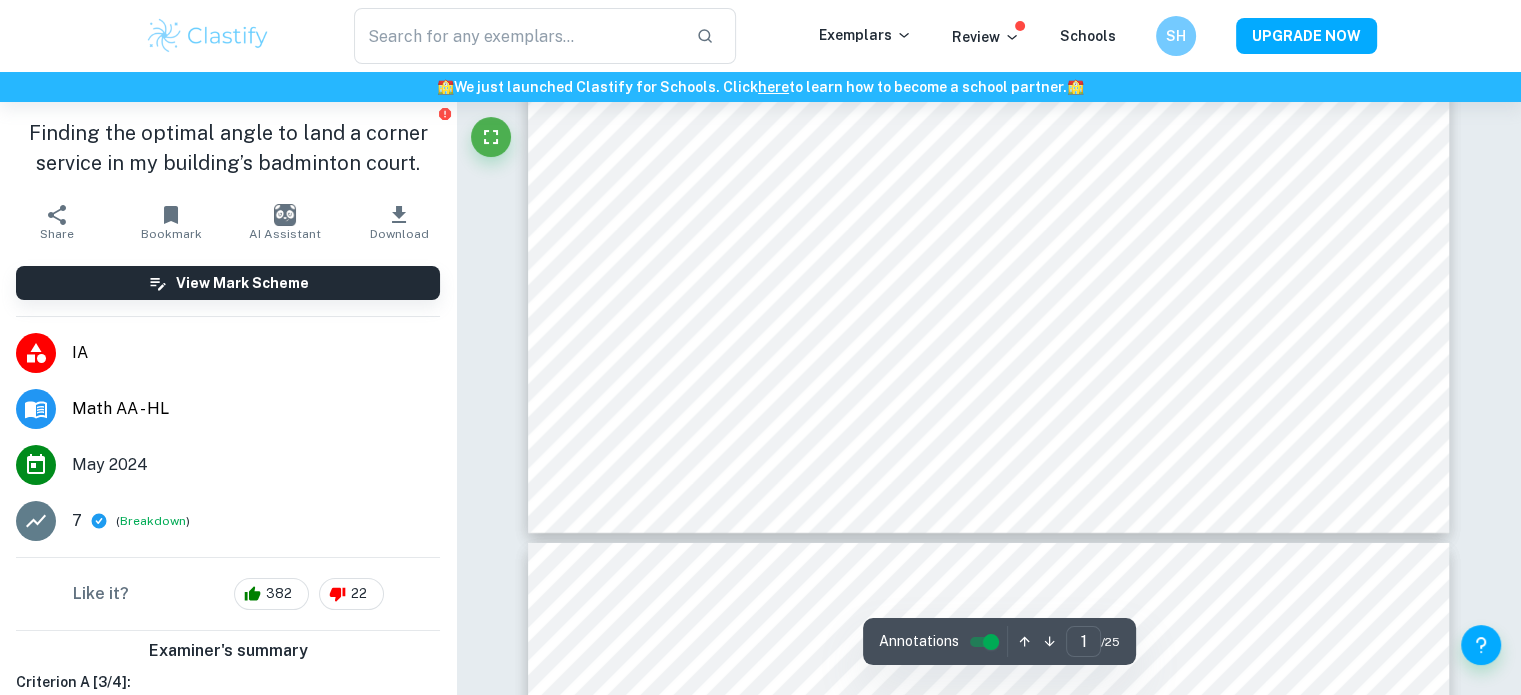 scroll, scrollTop: 600, scrollLeft: 0, axis: vertical 